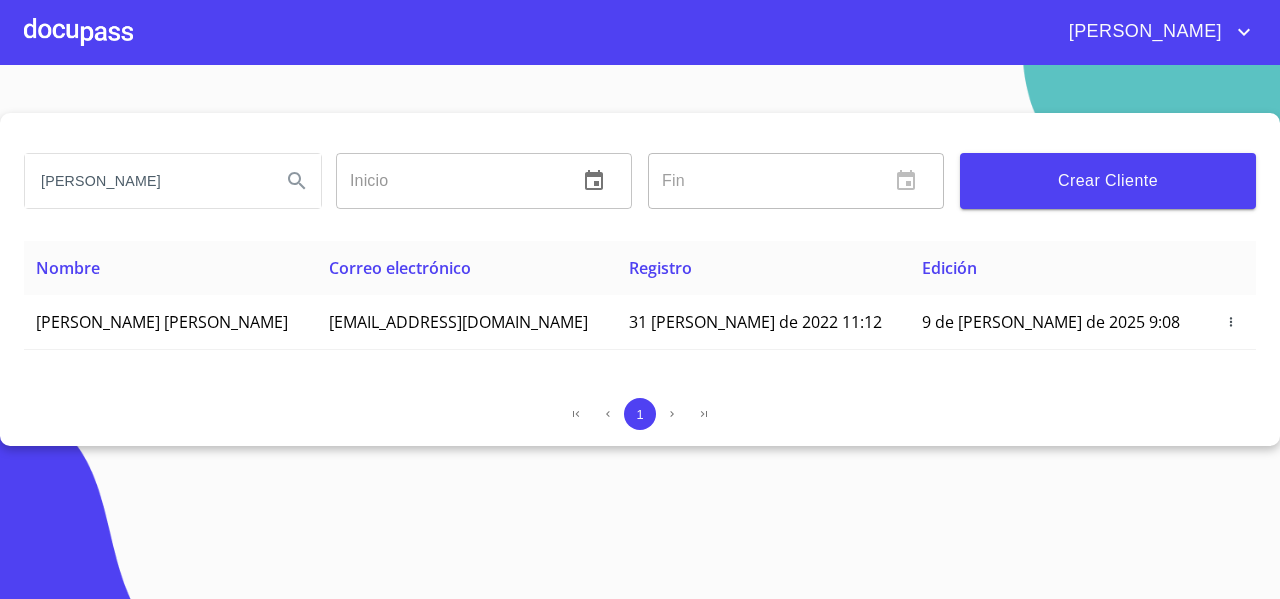 scroll, scrollTop: 0, scrollLeft: 0, axis: both 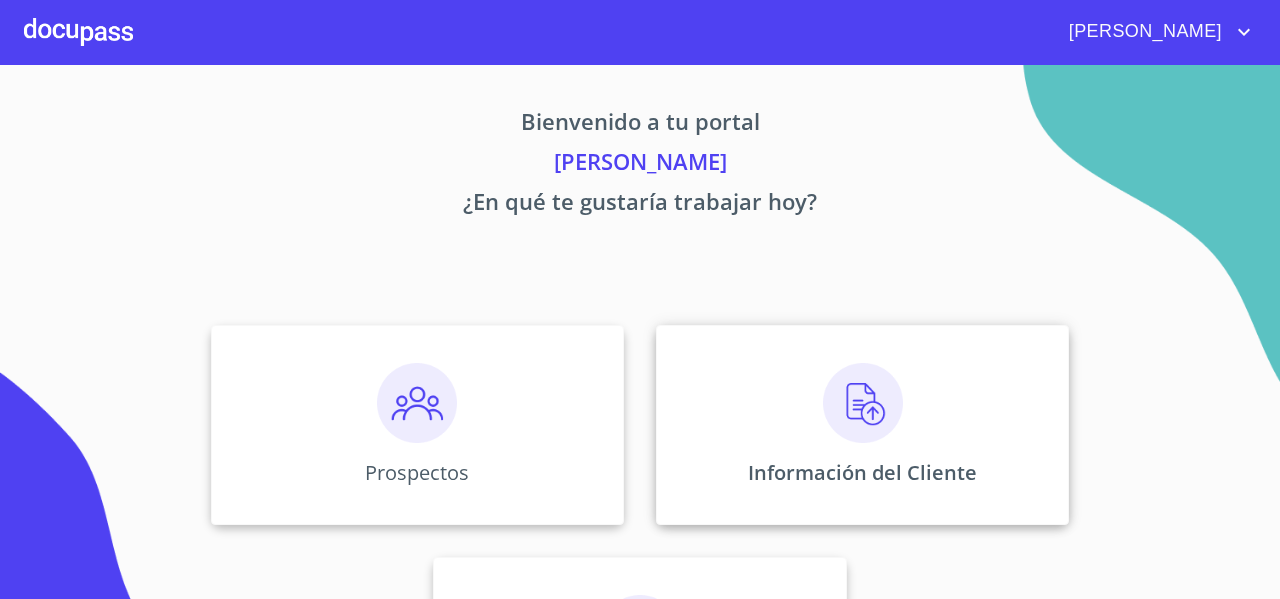 click on "Información del Cliente" at bounding box center [862, 425] 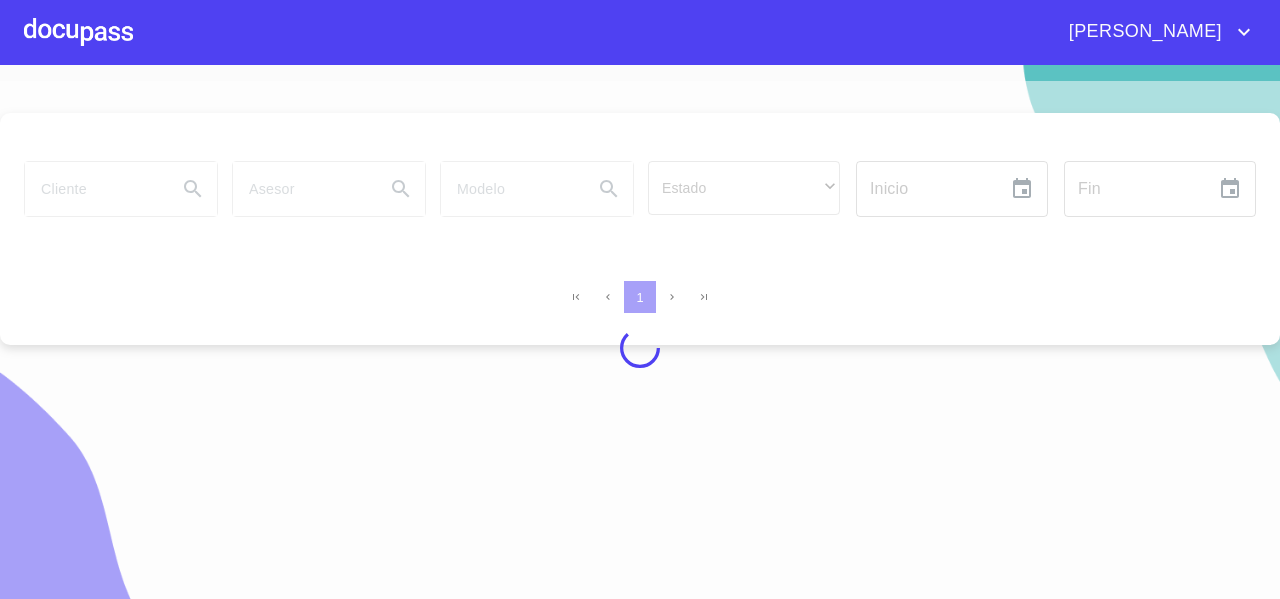 click at bounding box center (640, 348) 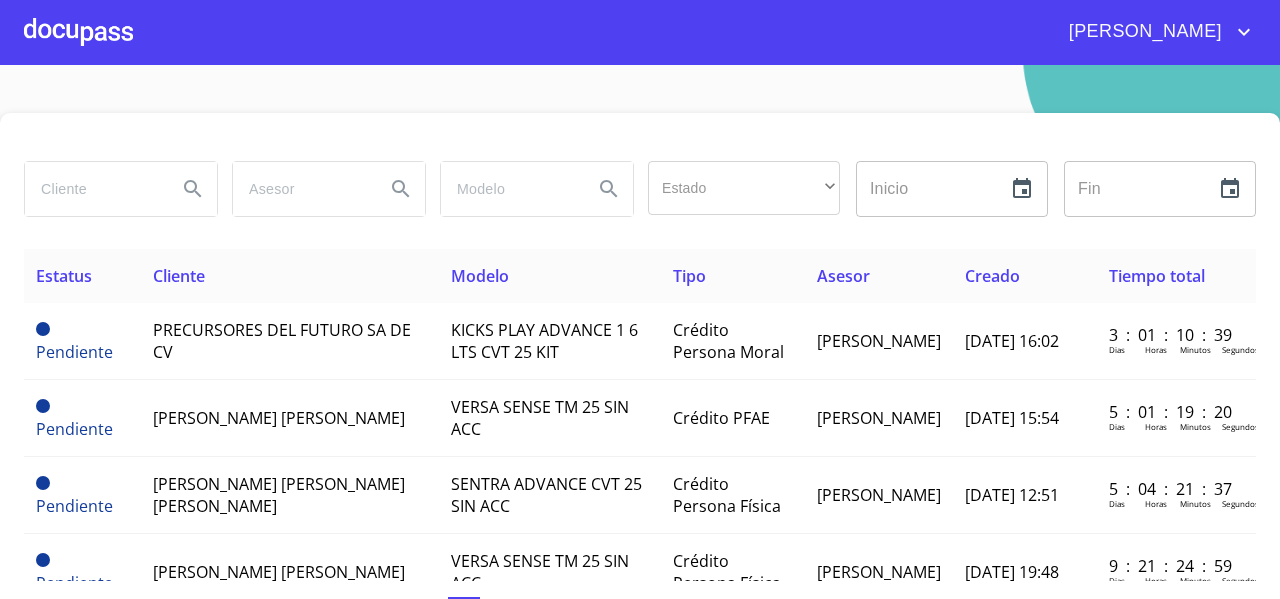 click at bounding box center [93, 189] 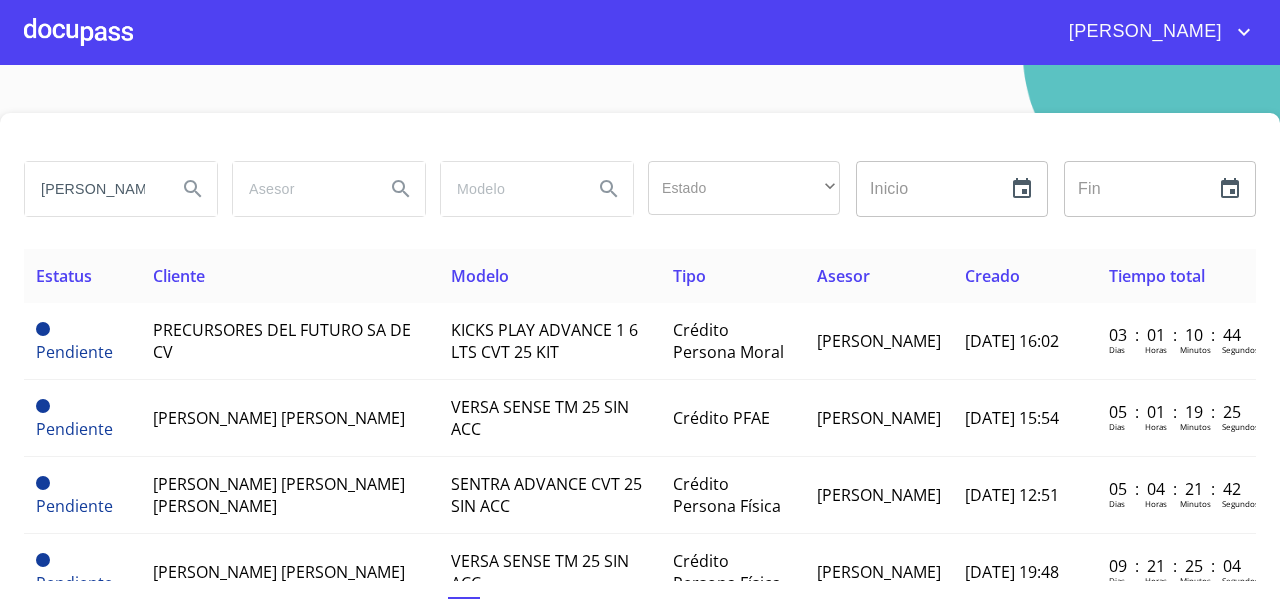 type on "[PERSON_NAME]" 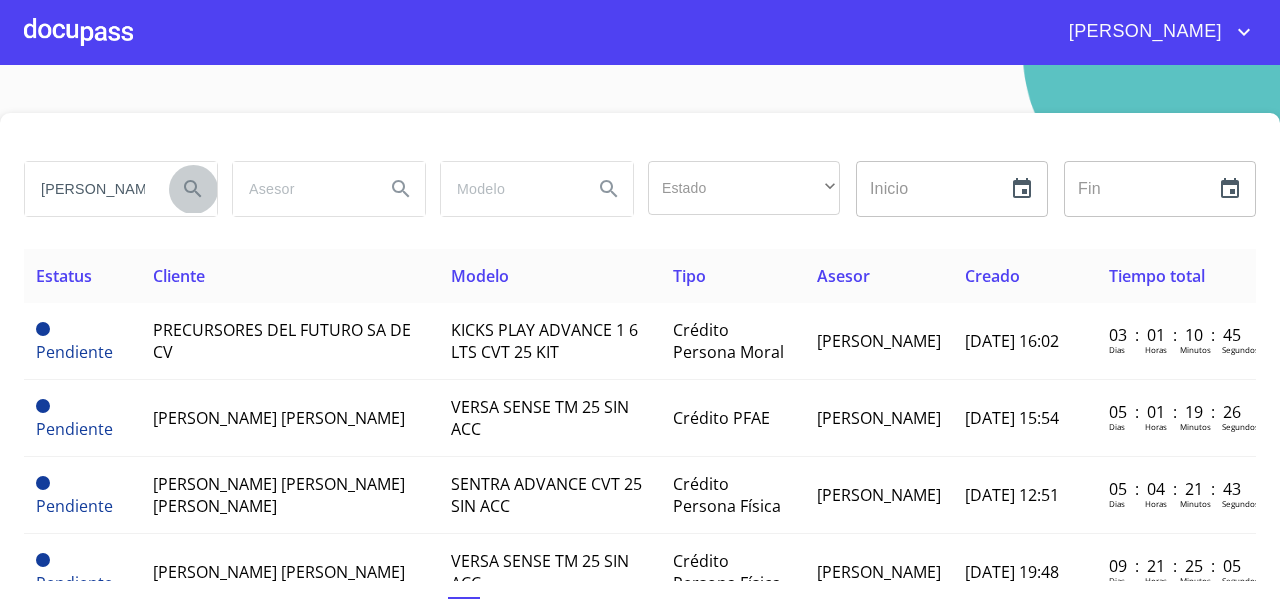 click 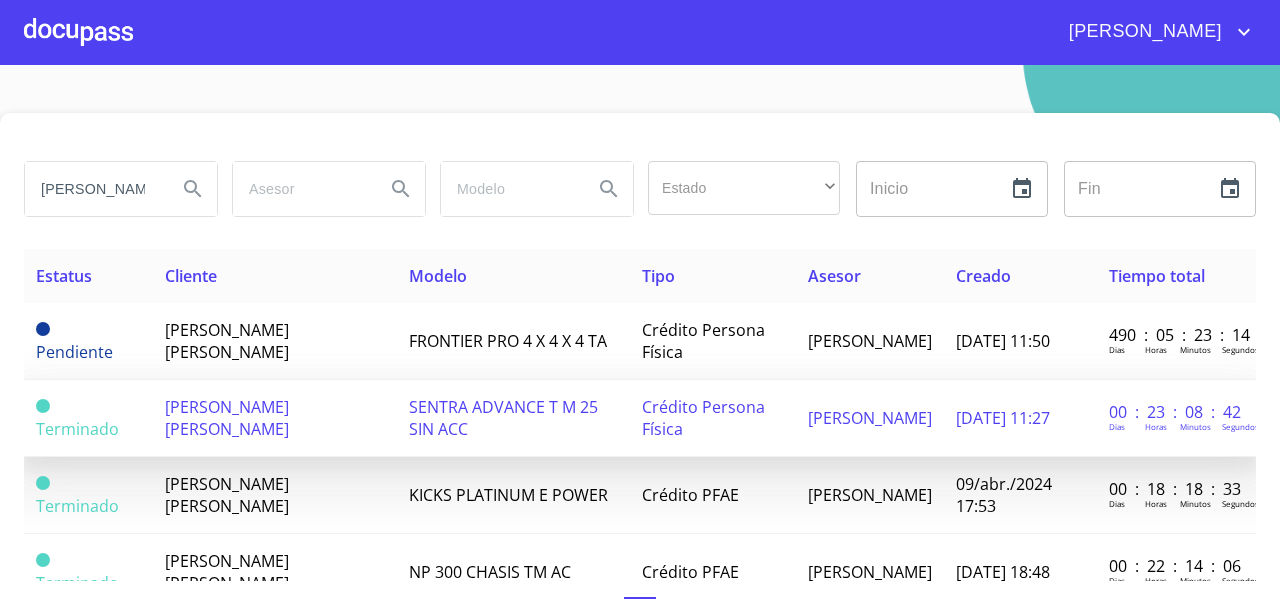 click on "[PERSON_NAME] [PERSON_NAME]" at bounding box center [275, 418] 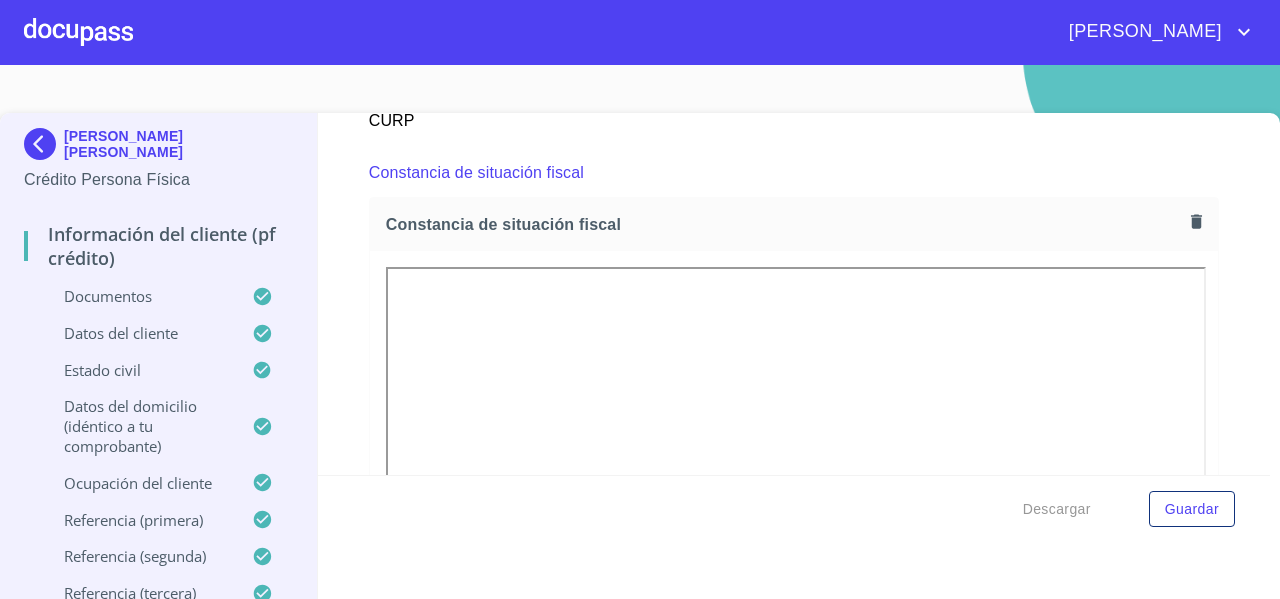 scroll, scrollTop: 5327, scrollLeft: 0, axis: vertical 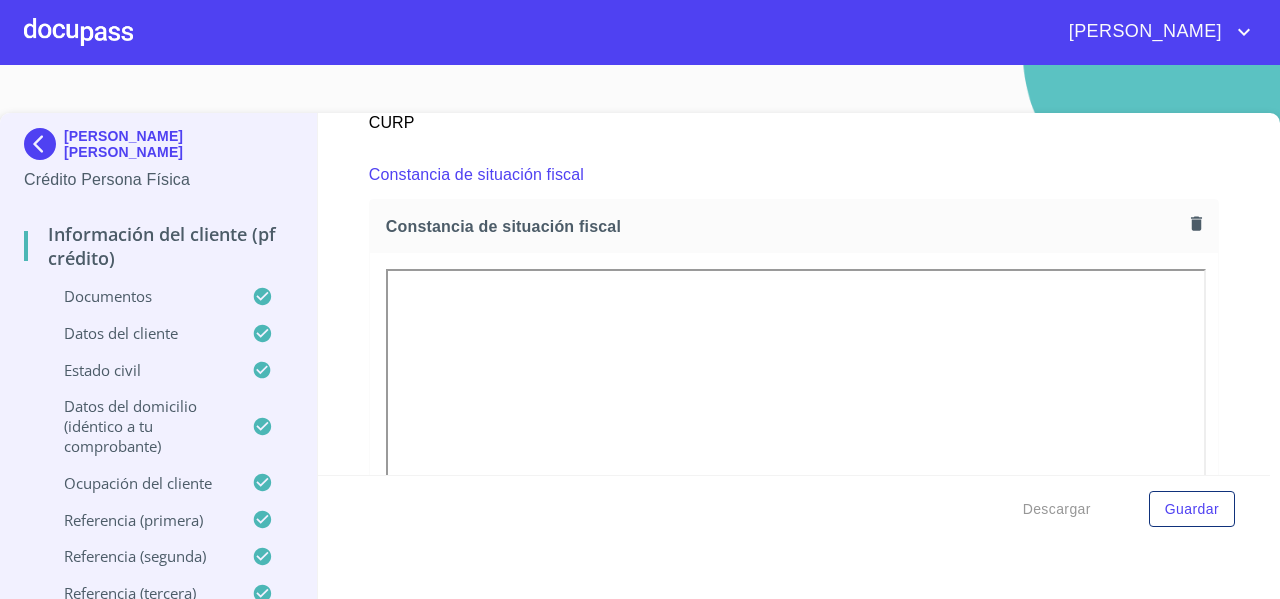 click 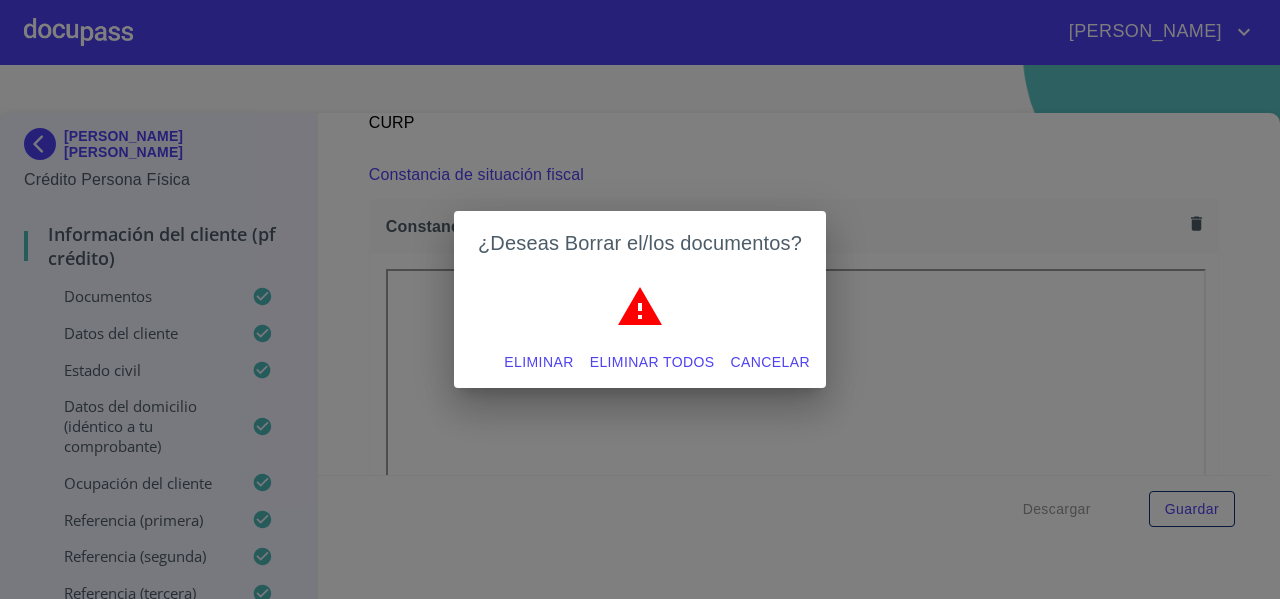 drag, startPoint x: 697, startPoint y: 330, endPoint x: 688, endPoint y: 337, distance: 11.401754 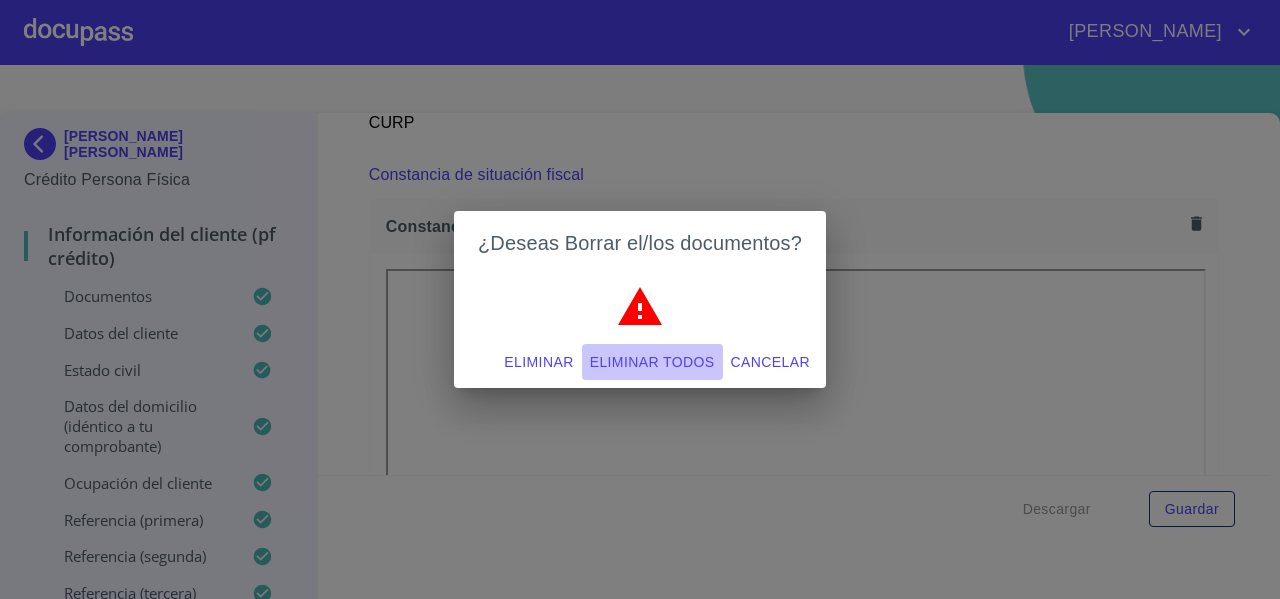 click on "Eliminar todos" at bounding box center (652, 362) 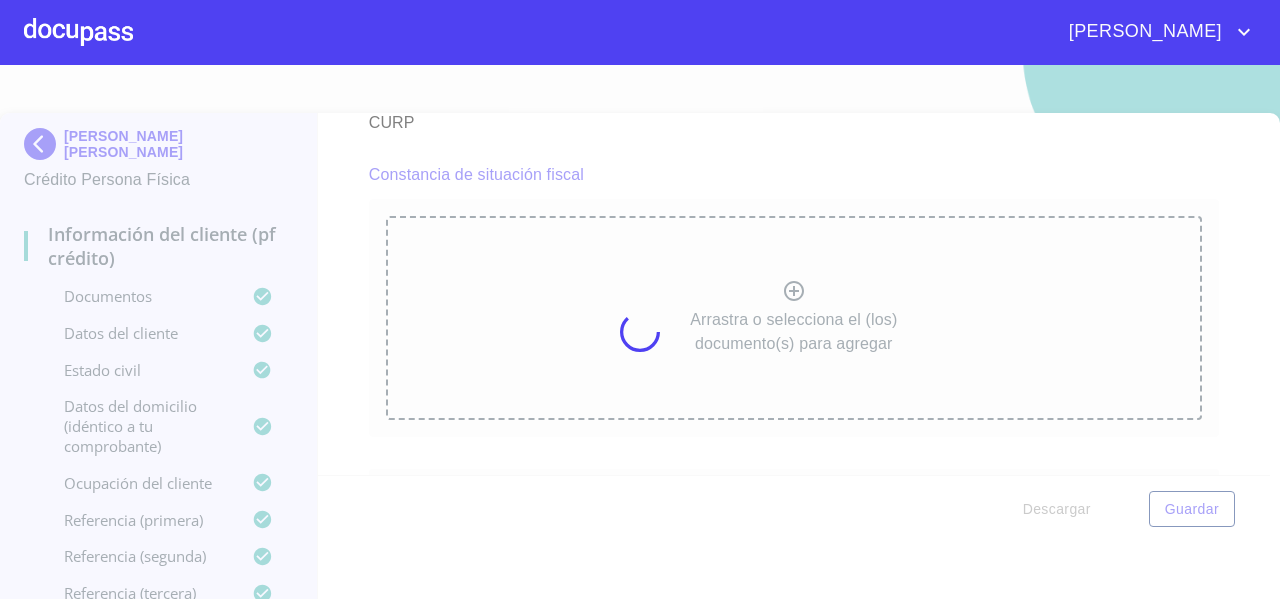 click at bounding box center [640, 332] 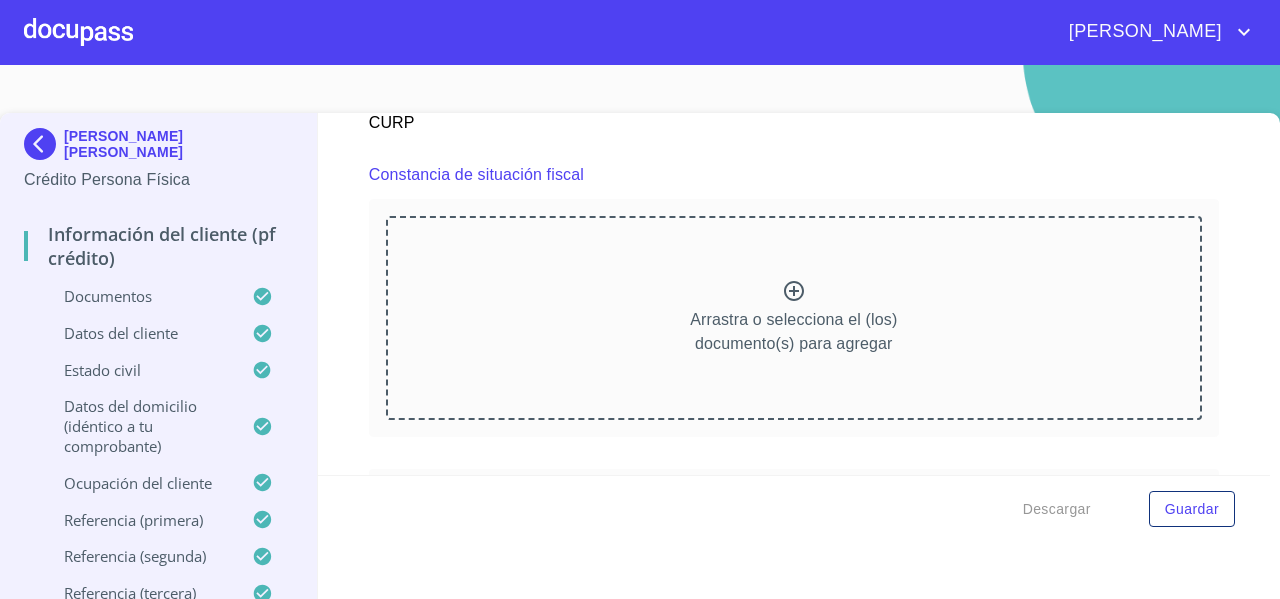 click on "Arrastra o selecciona el (los) documento(s) para agregar" at bounding box center [794, 318] 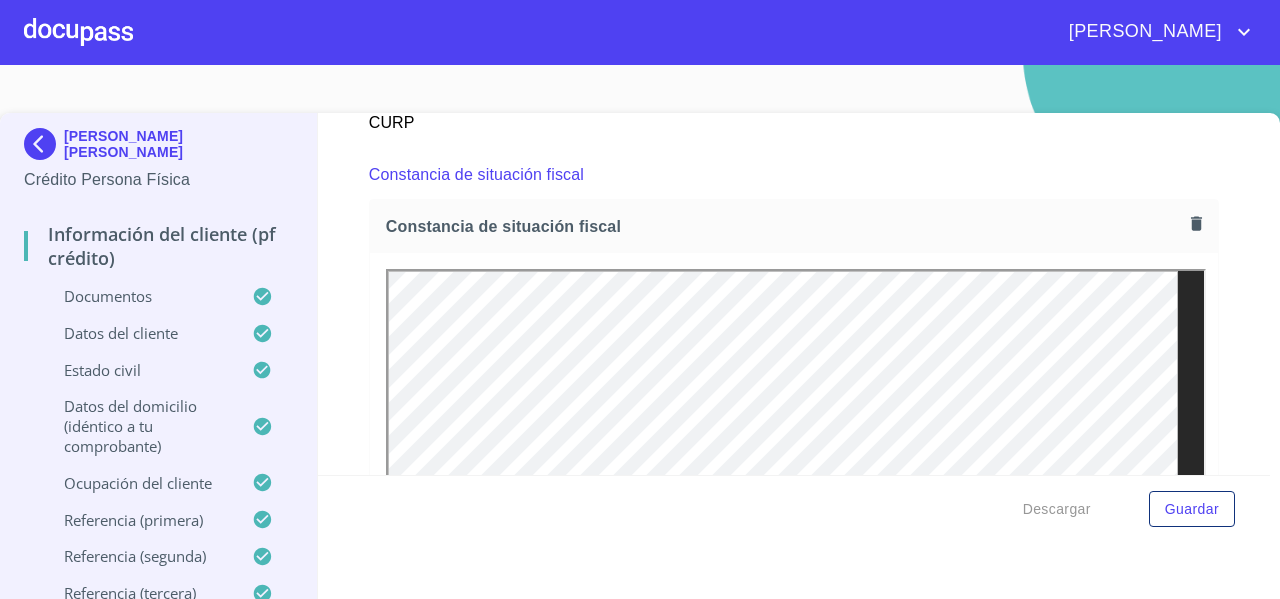 scroll, scrollTop: 0, scrollLeft: 0, axis: both 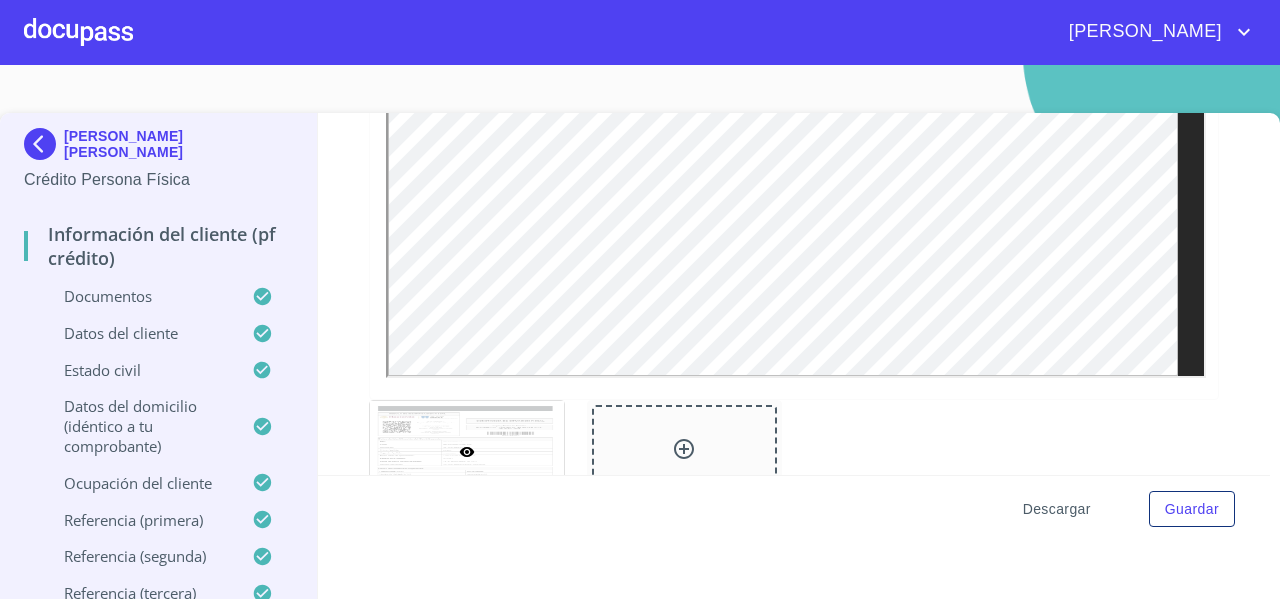 click on "Descargar" at bounding box center [1057, 509] 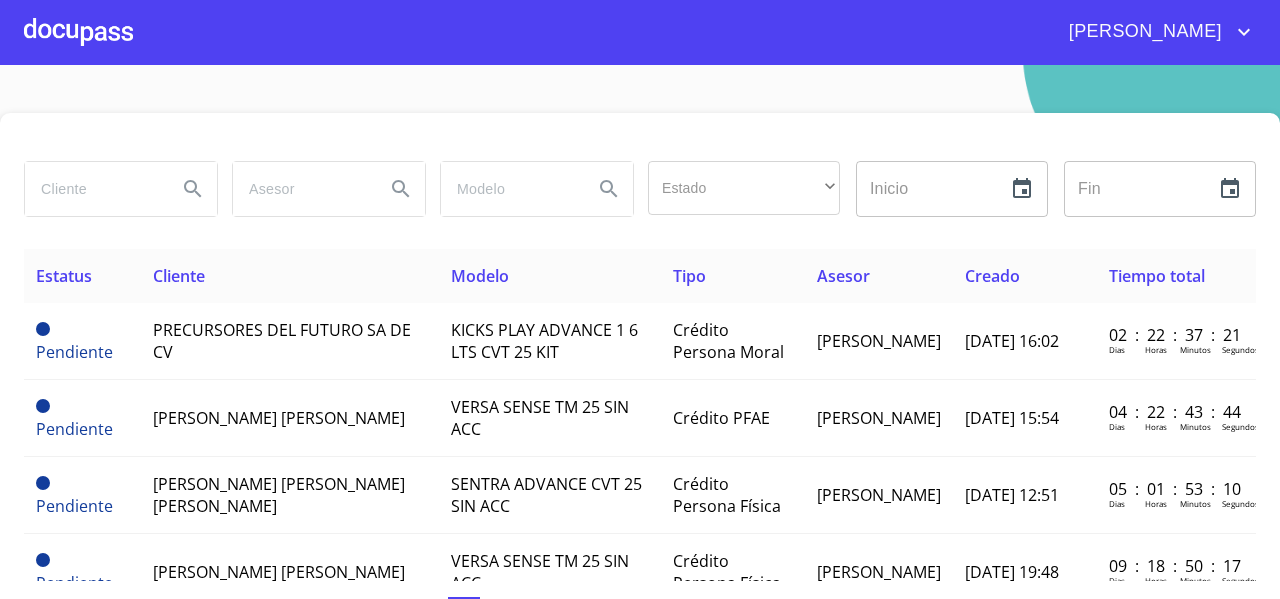 scroll, scrollTop: 0, scrollLeft: 0, axis: both 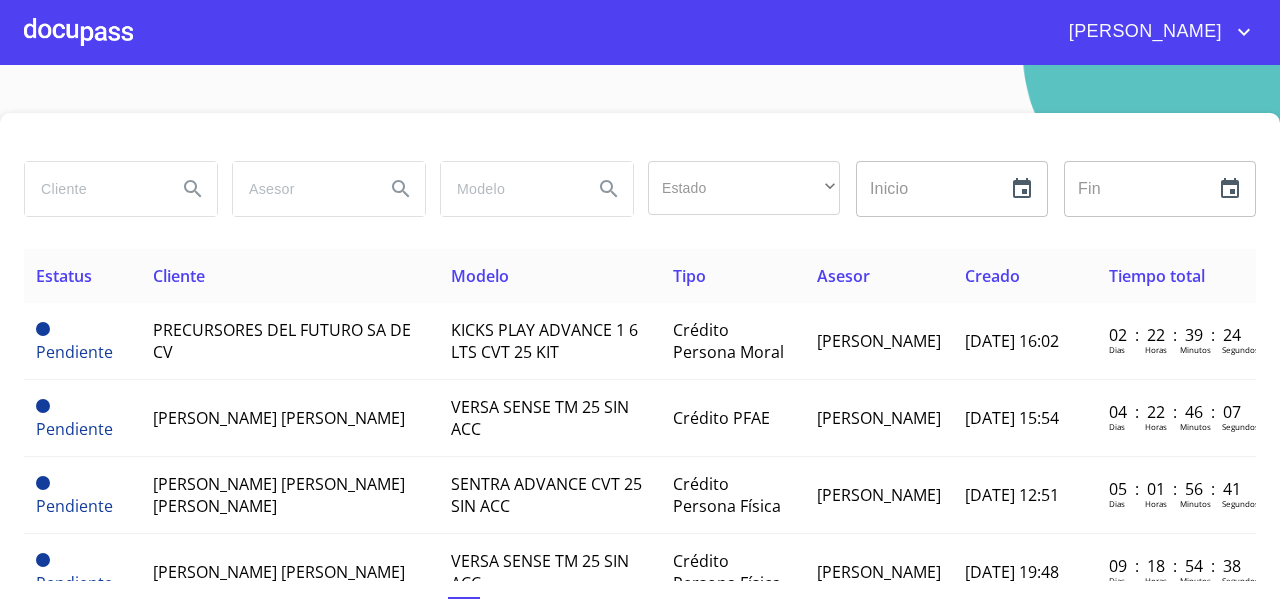 click at bounding box center [78, 32] 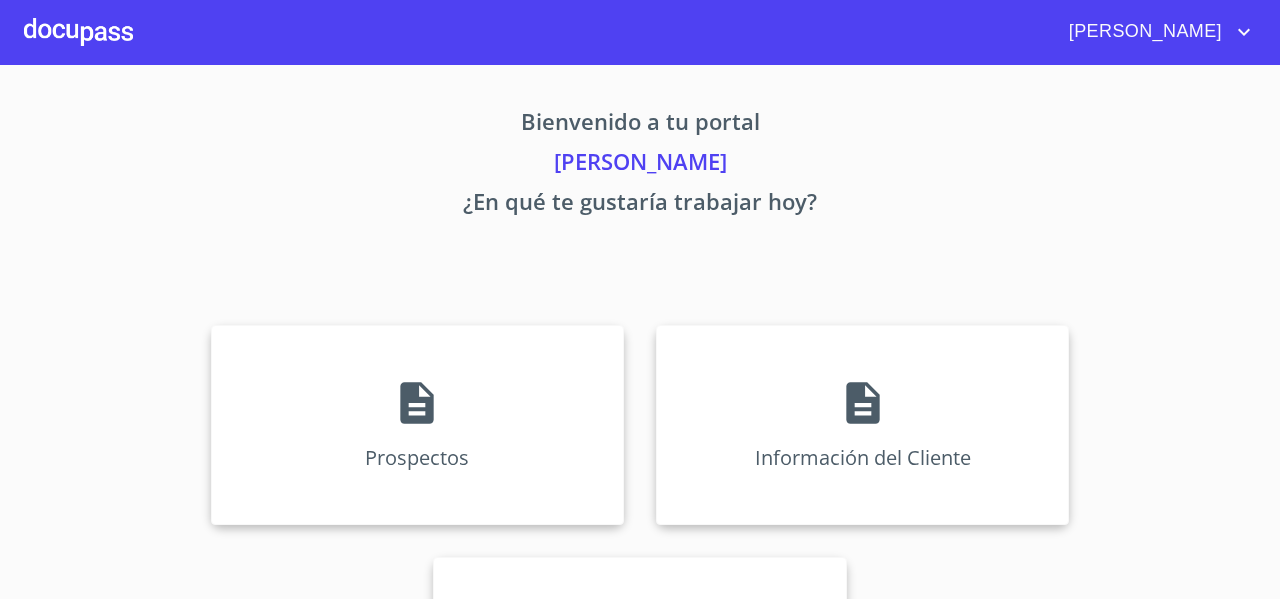 click on "Prospectos Información del Cliente Asignación de Ventas" at bounding box center (640, 541) 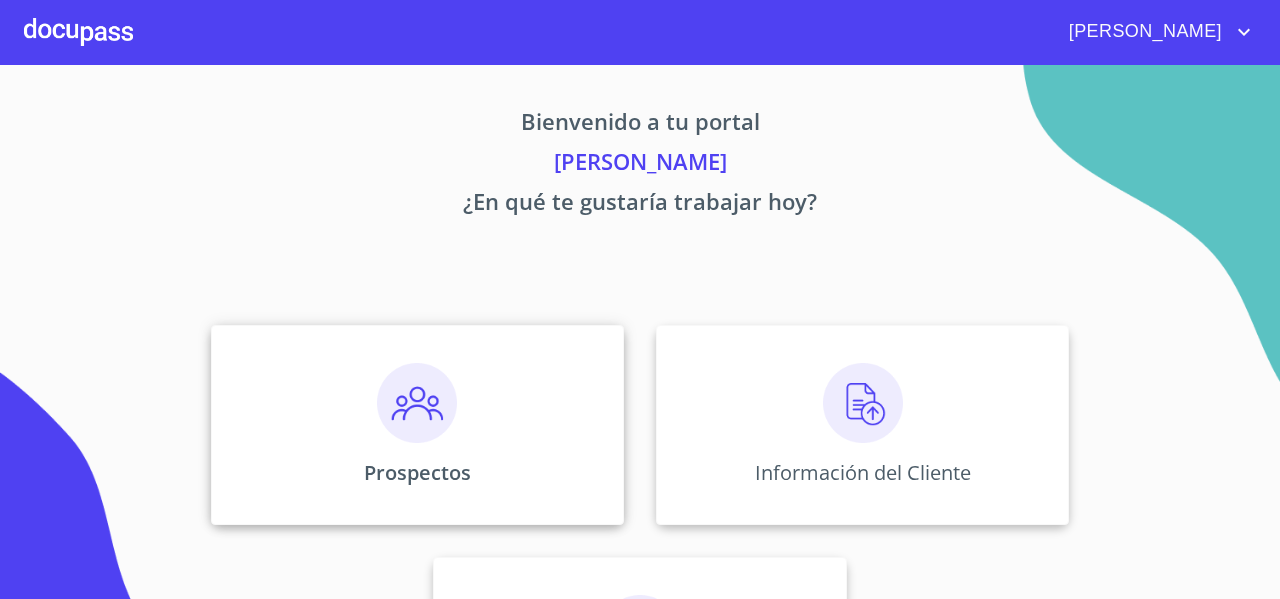 click on "Prospectos" at bounding box center (417, 425) 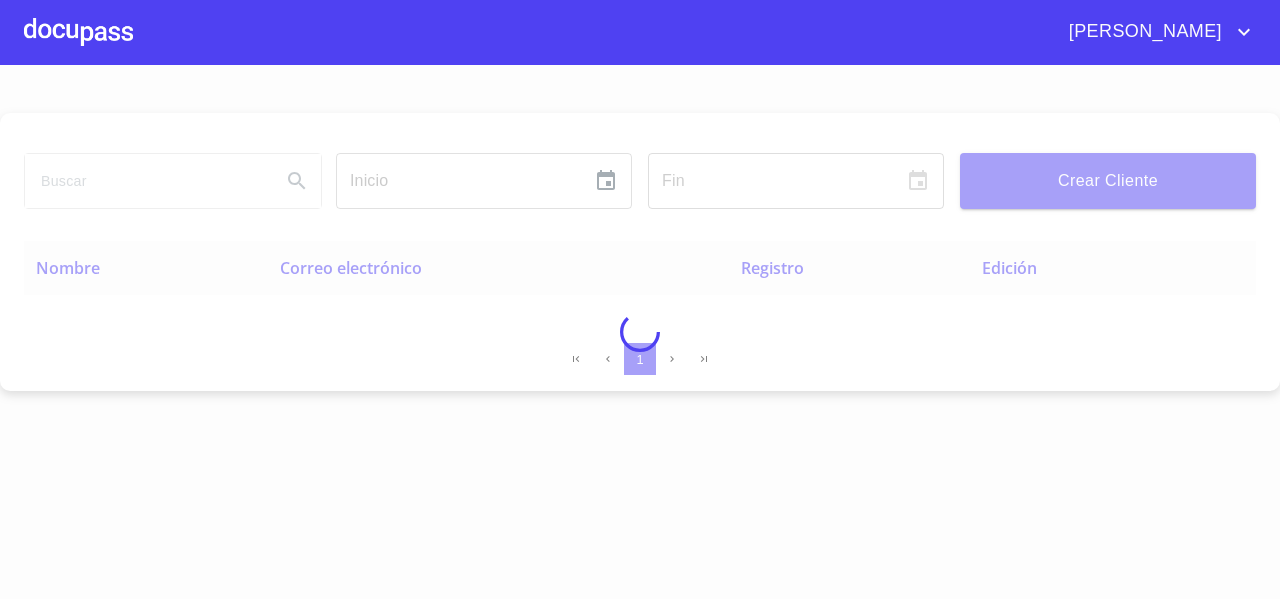 click at bounding box center [640, 332] 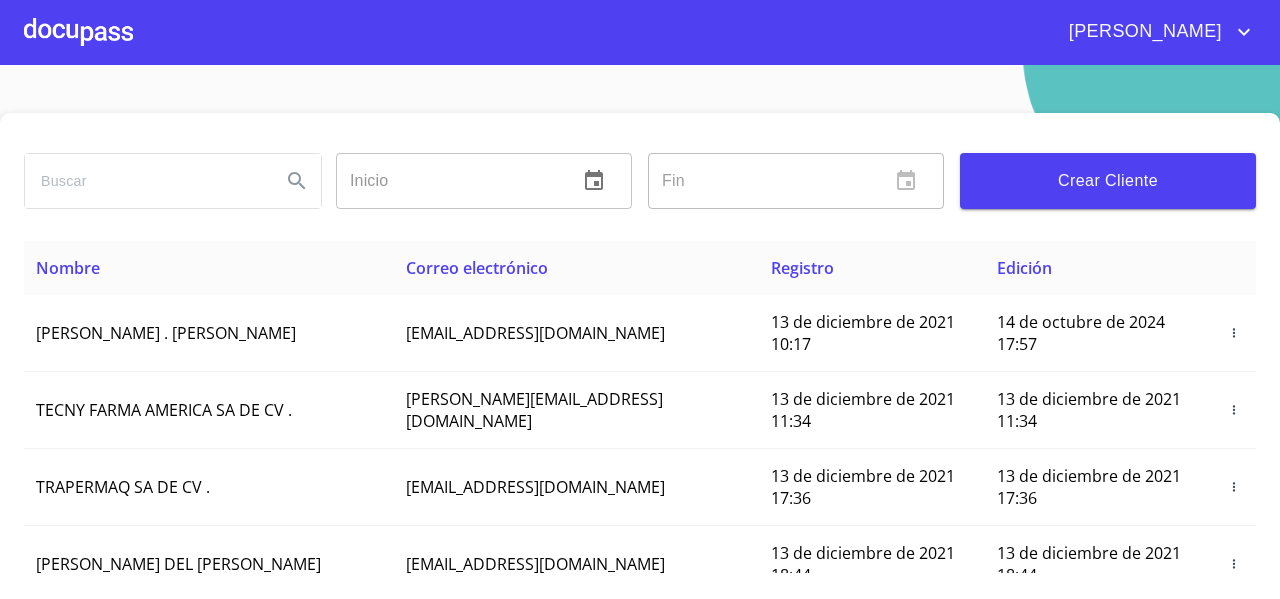 click at bounding box center [145, 181] 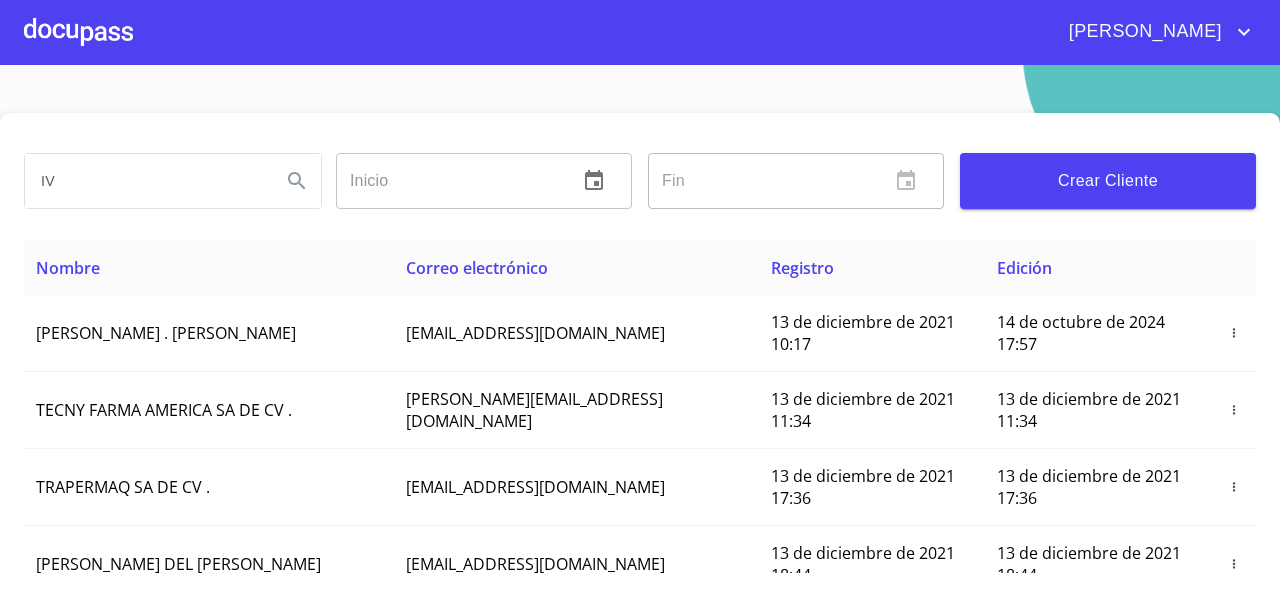 type on "I" 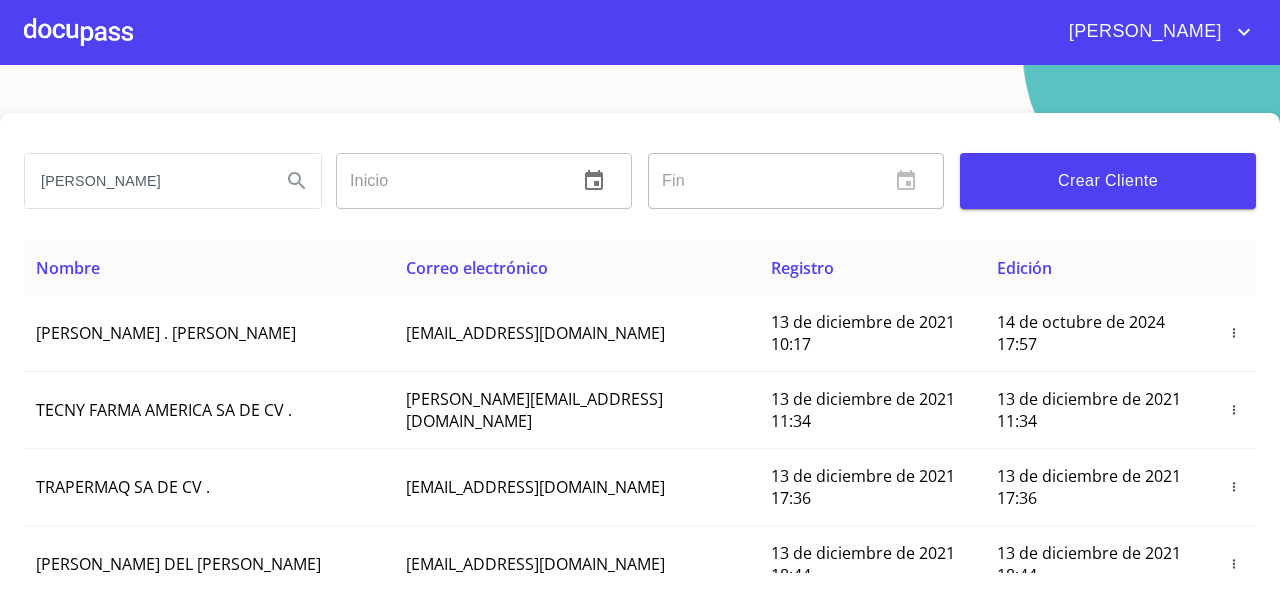 type on "VICTOR NABOR" 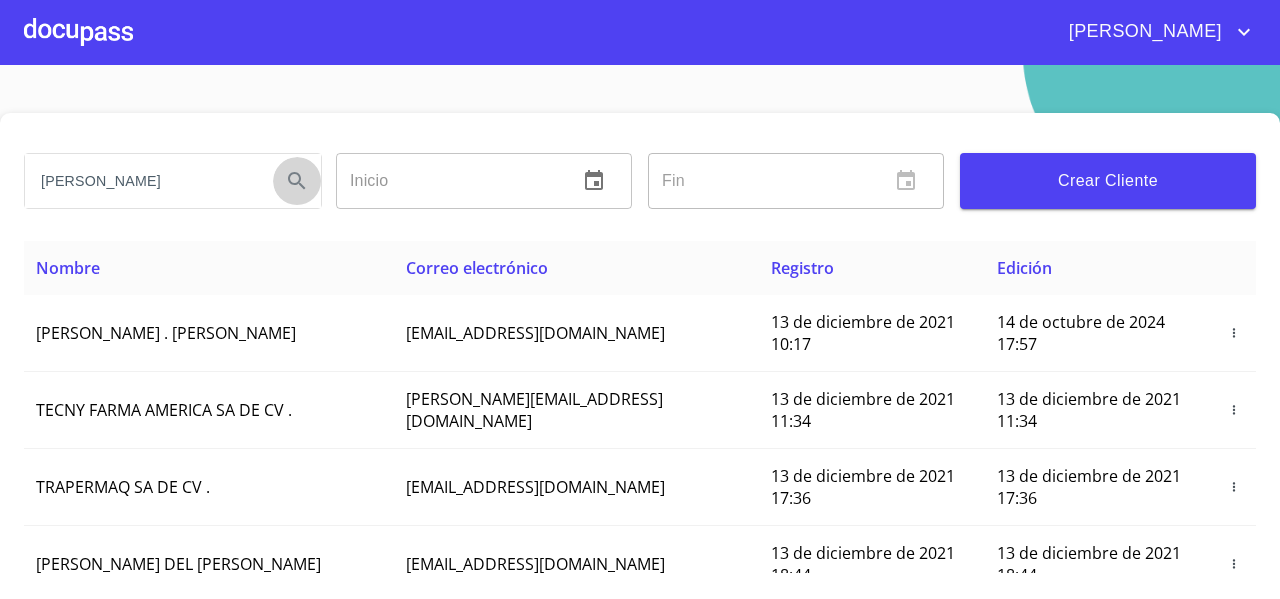 click at bounding box center [297, 181] 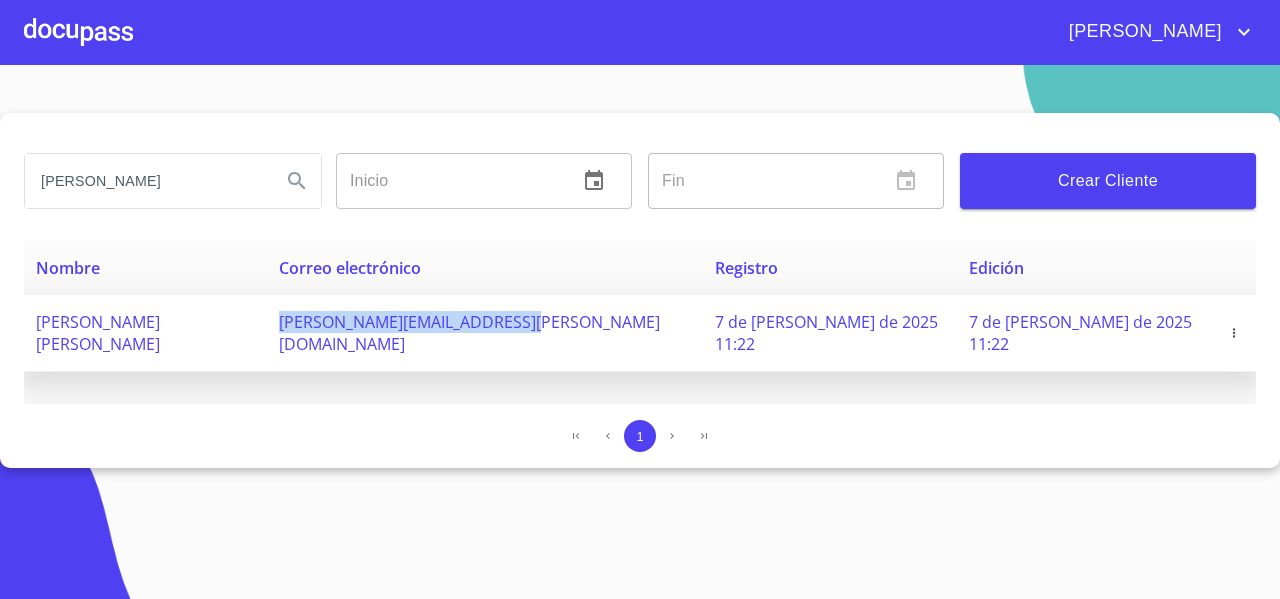 drag, startPoint x: 370, startPoint y: 327, endPoint x: 614, endPoint y: 335, distance: 244.13112 